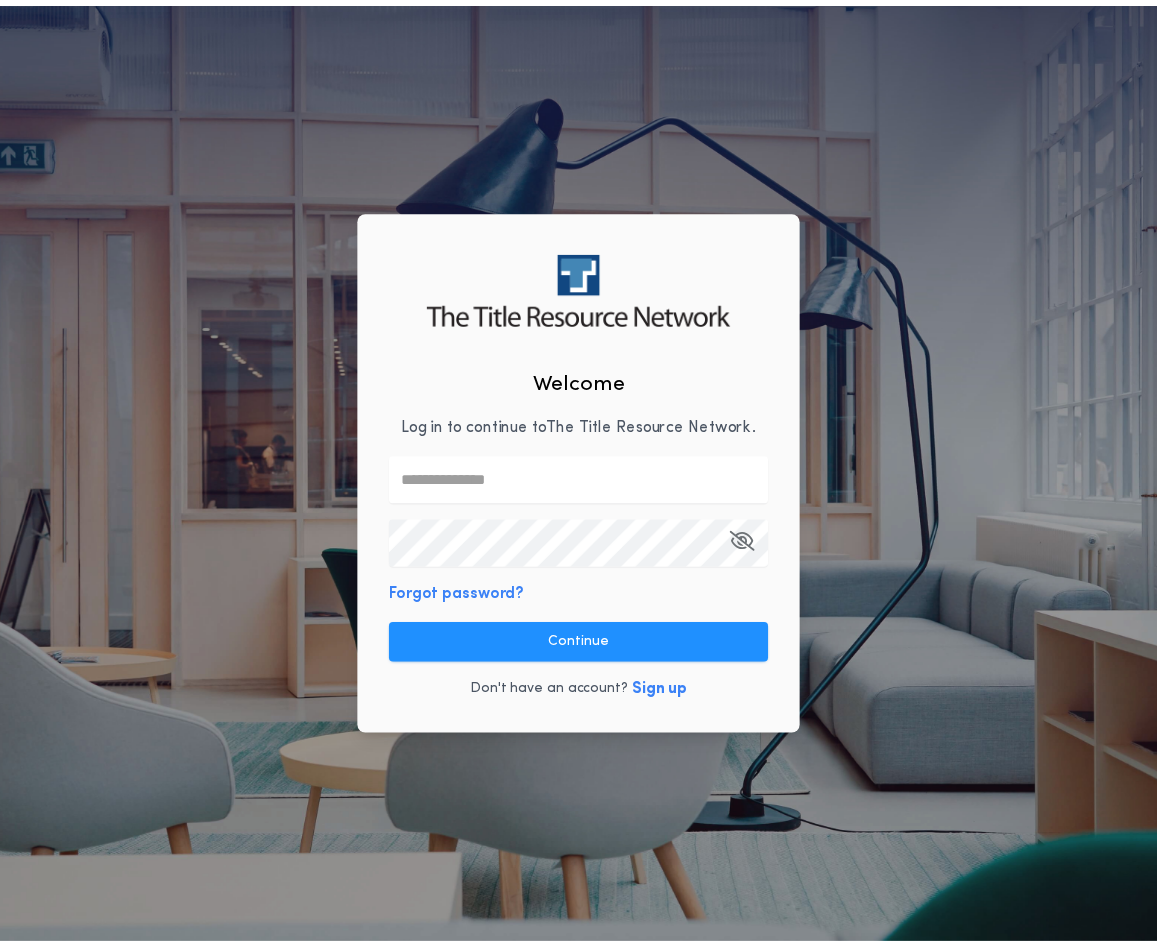 scroll, scrollTop: 0, scrollLeft: 0, axis: both 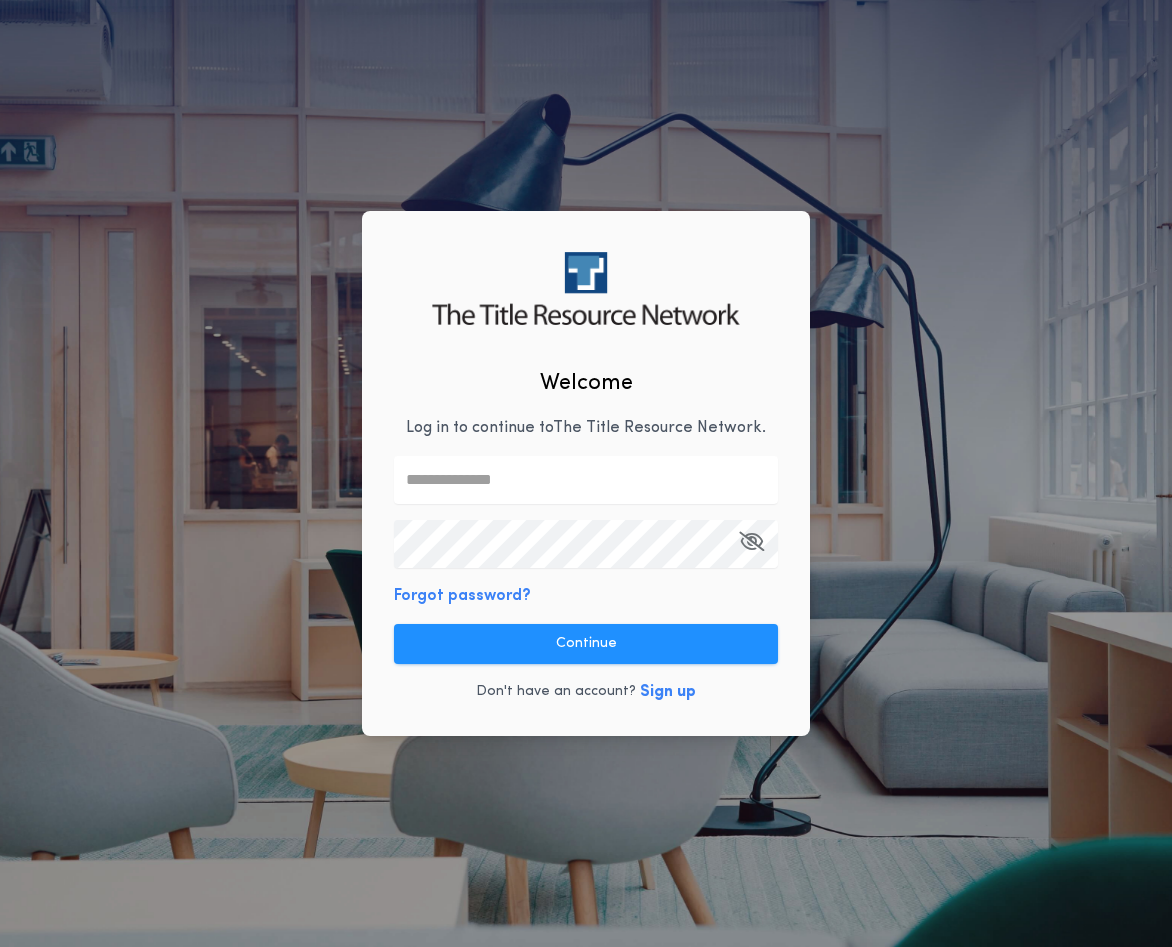 type on "**********" 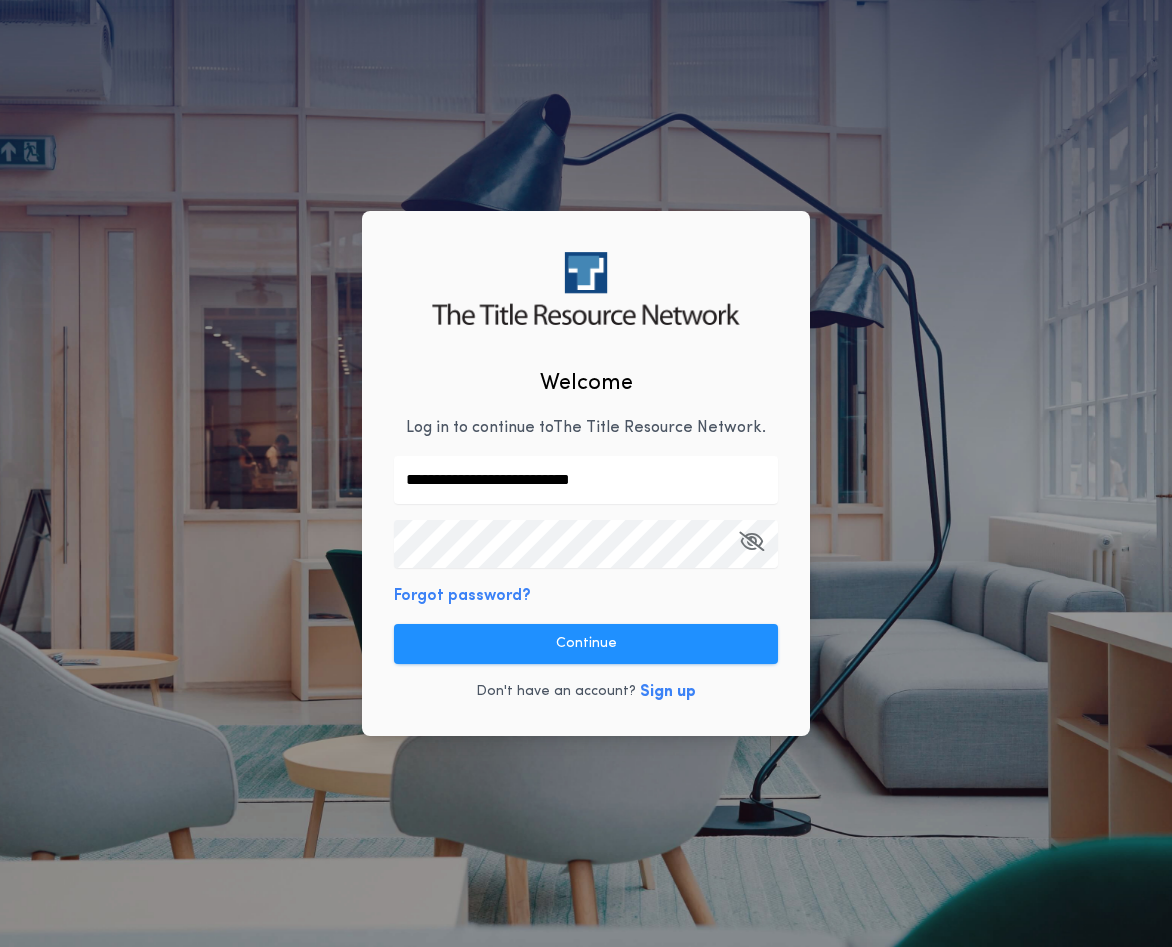 click on "Continue" at bounding box center [586, 644] 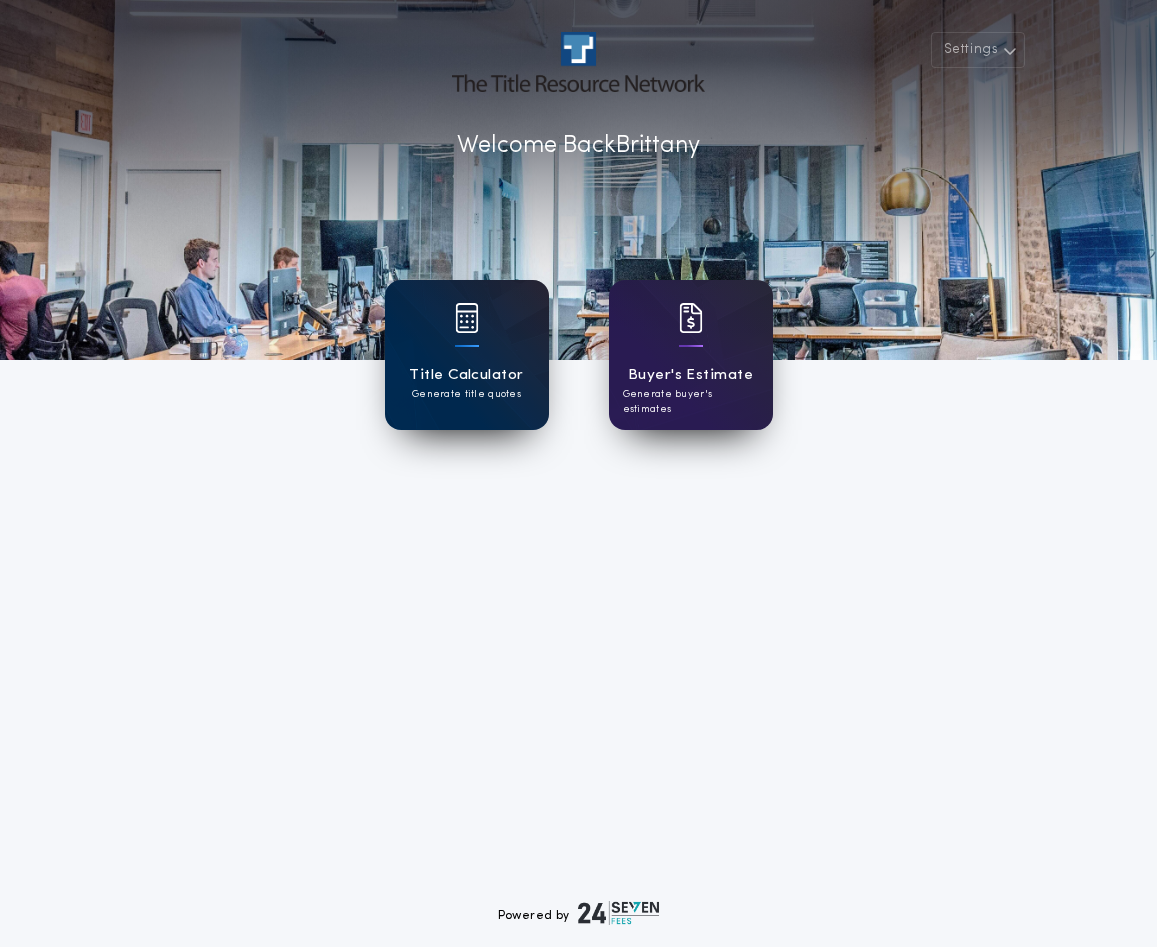 click at bounding box center [467, 331] 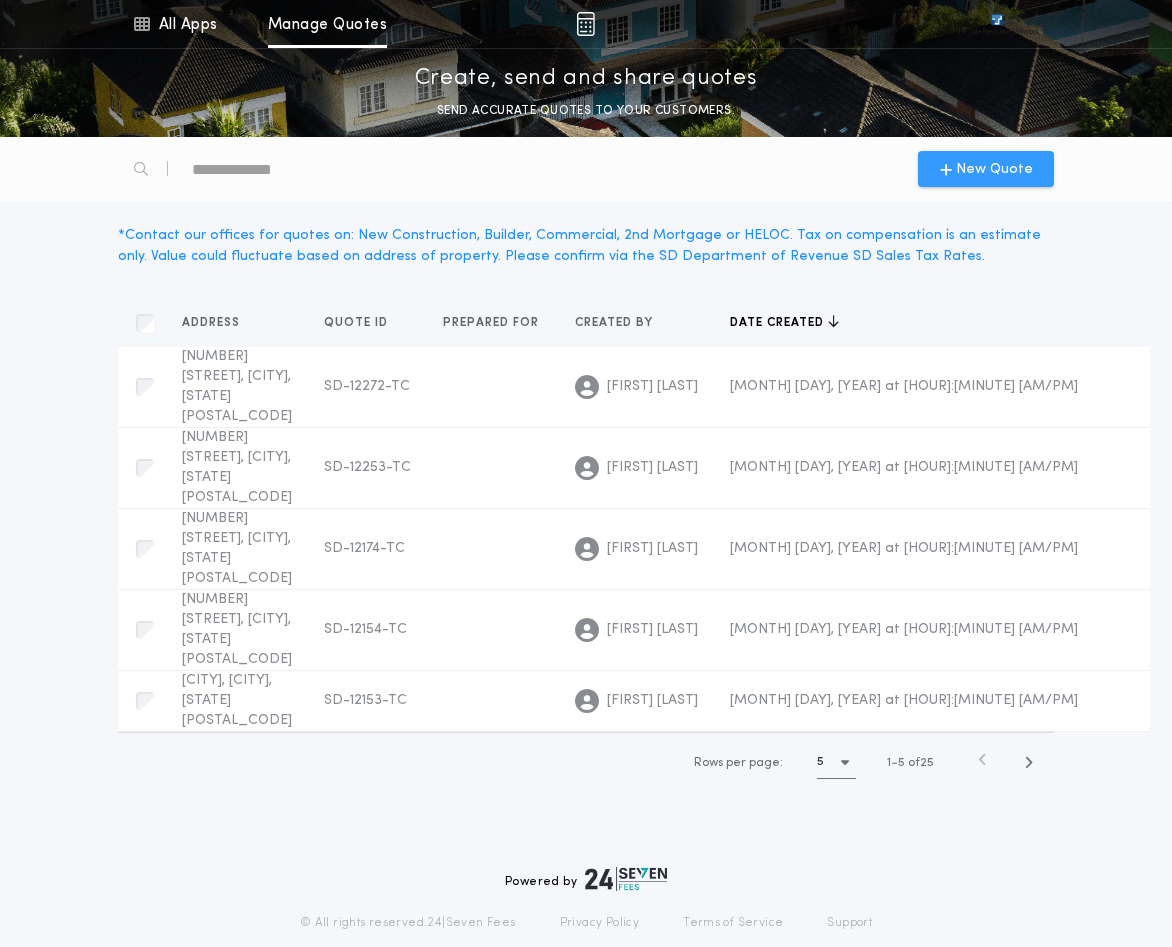 click on "New Quote" at bounding box center (994, 169) 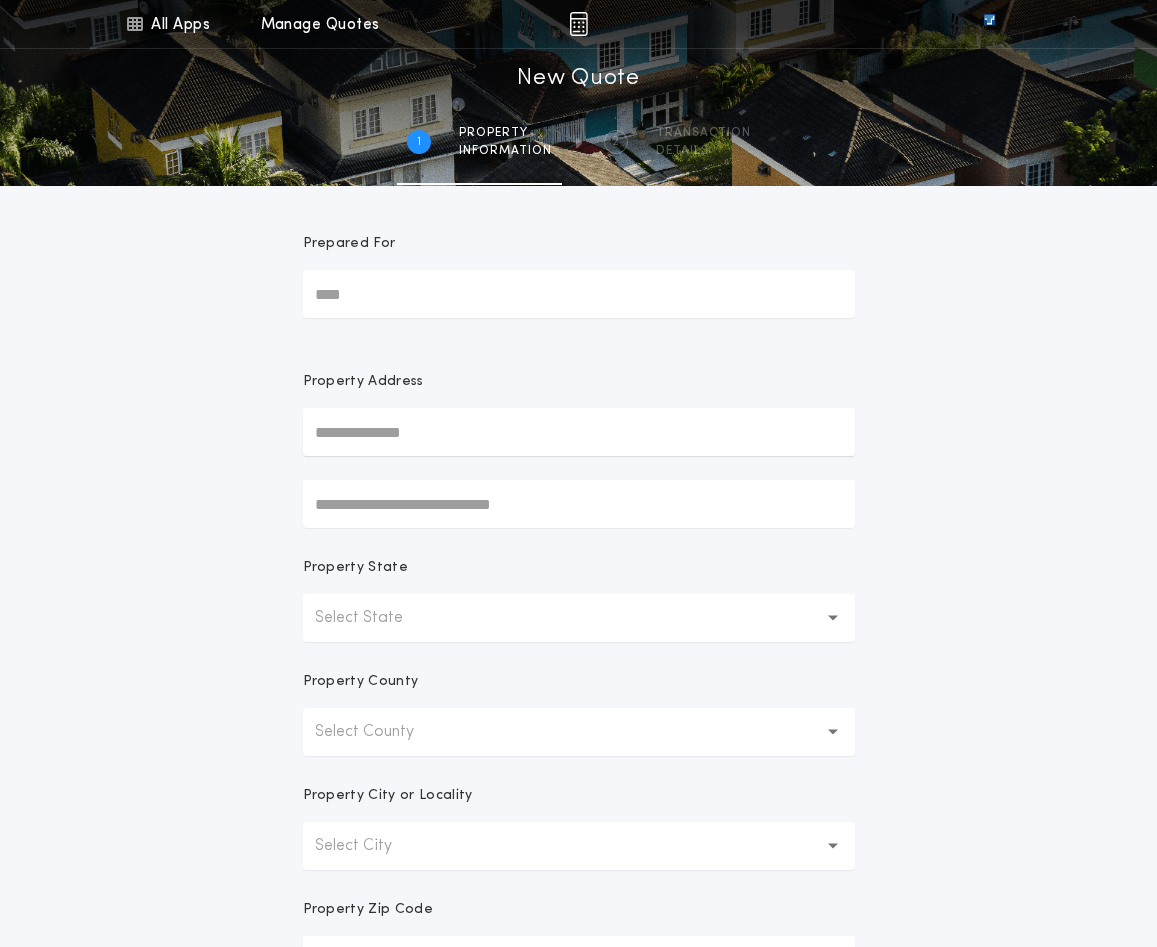 click on "Prepared For" at bounding box center (579, 294) 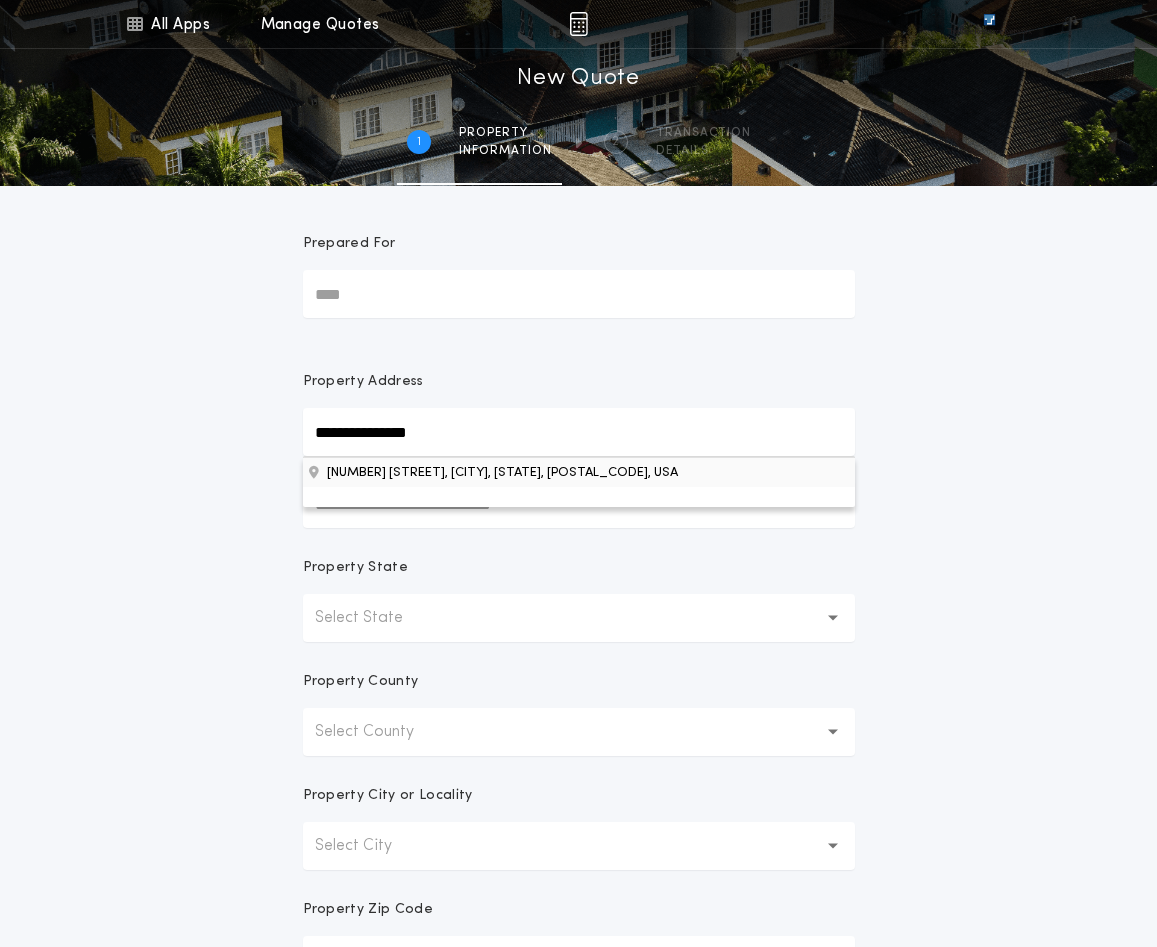 type on "**********" 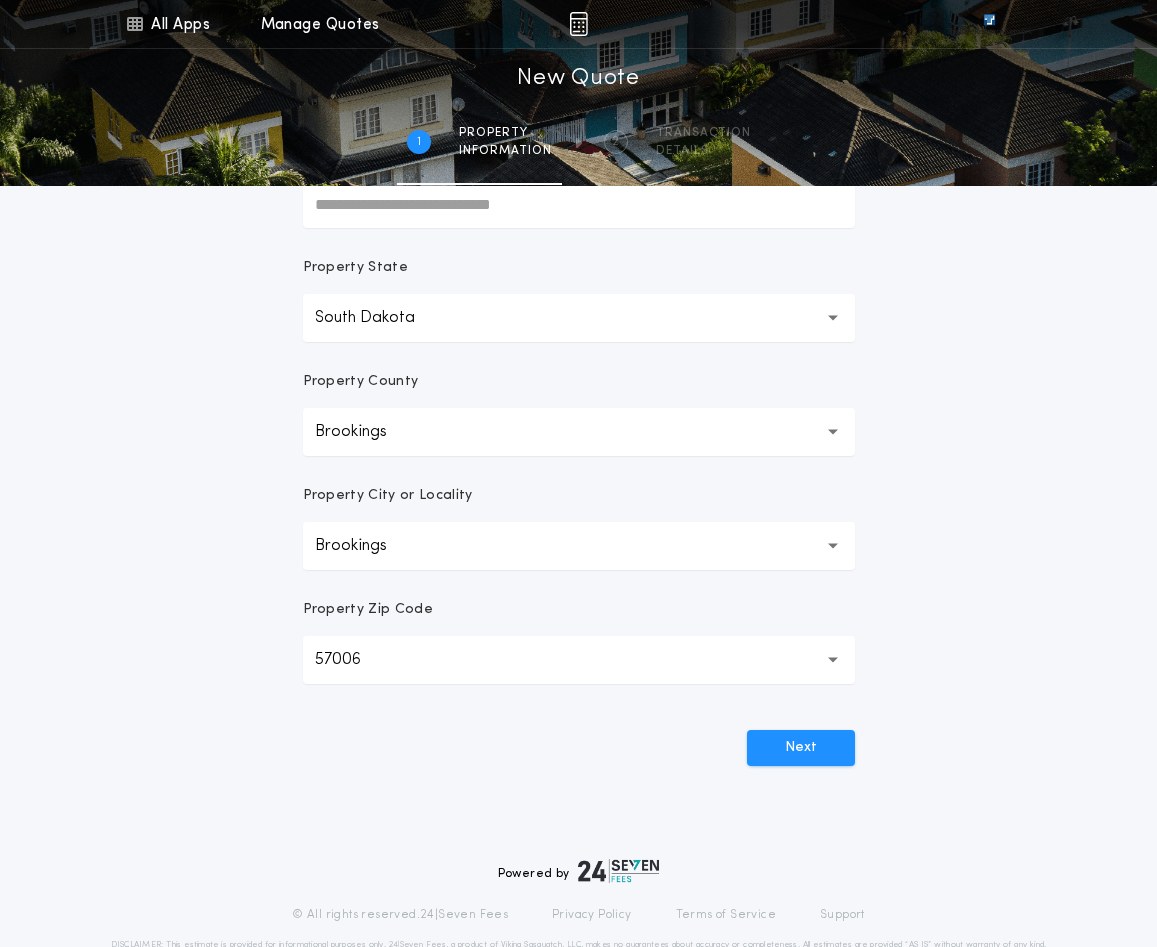 scroll, scrollTop: 356, scrollLeft: 0, axis: vertical 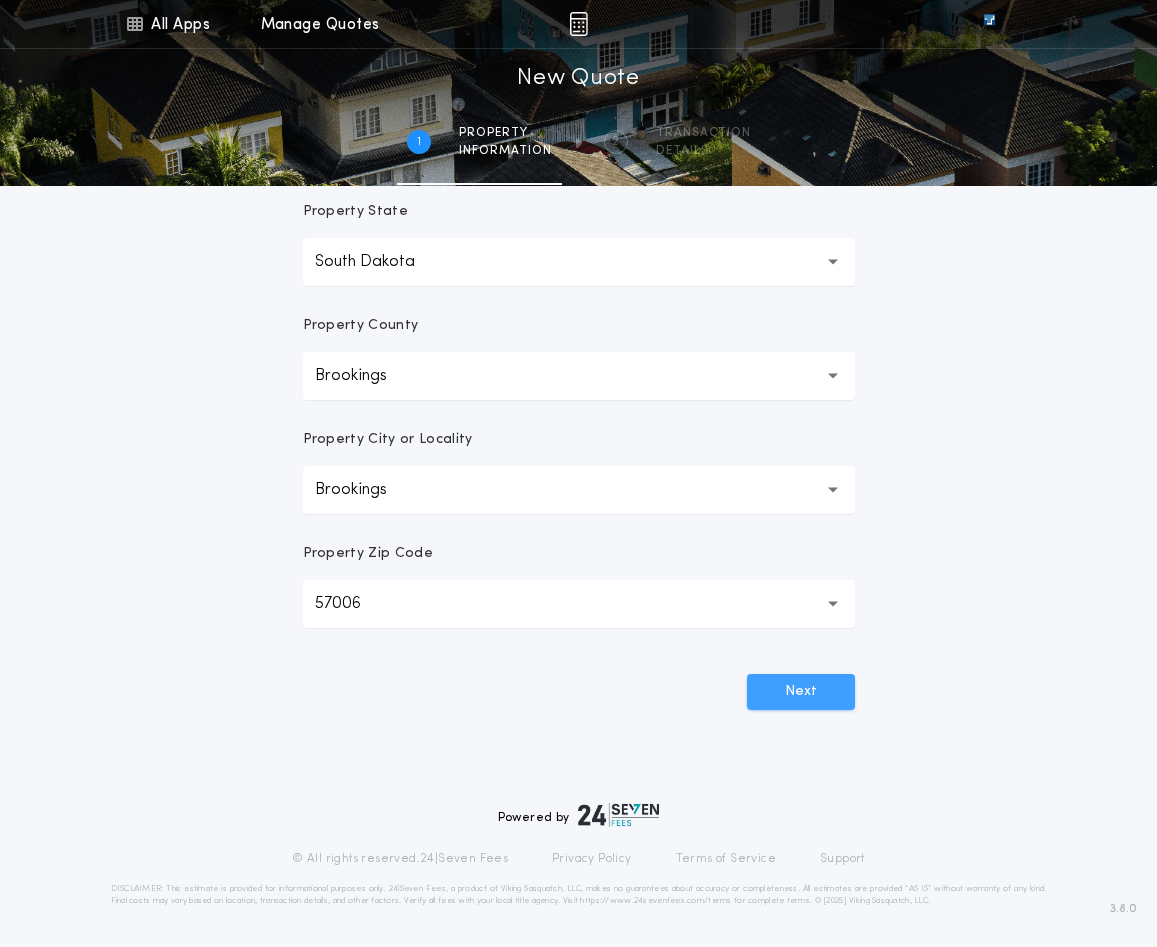 click on "Next" at bounding box center (801, 692) 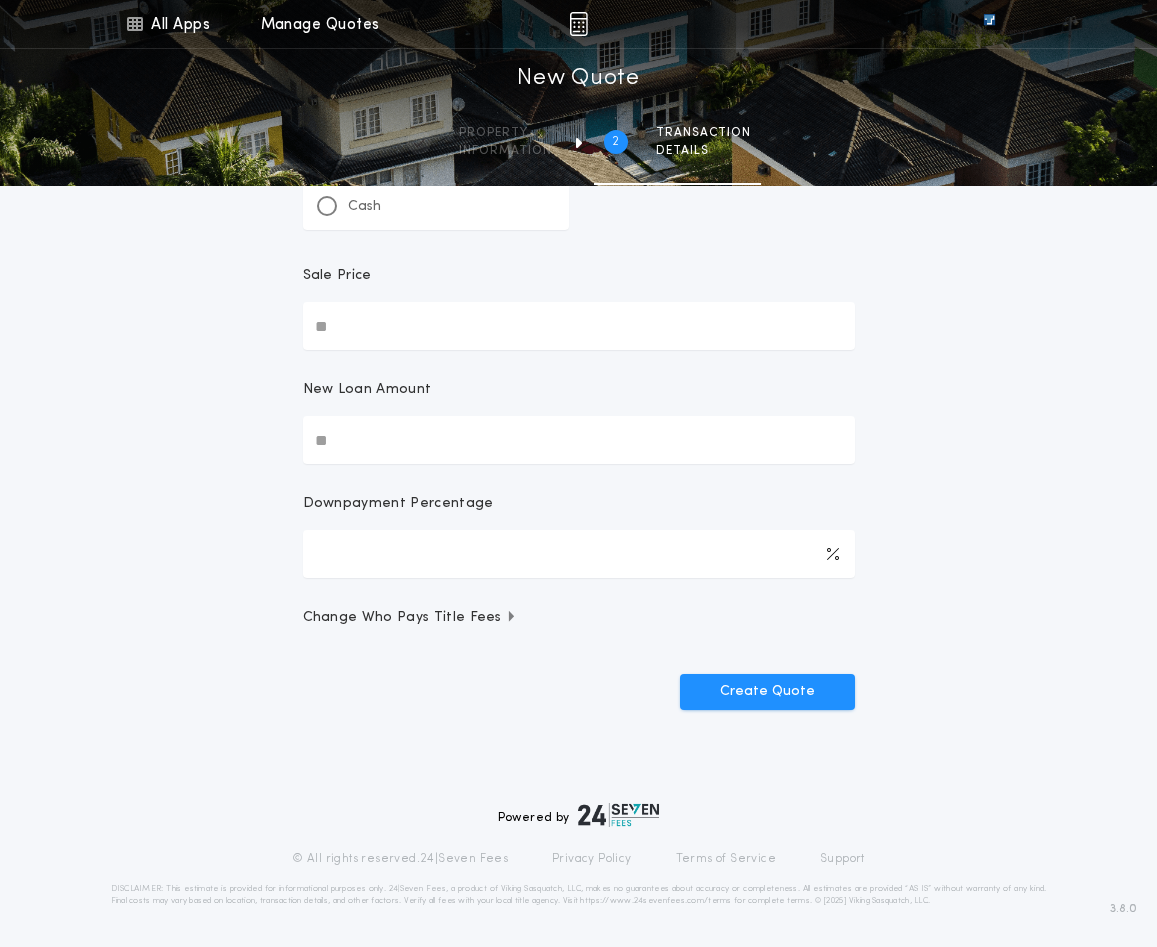 scroll, scrollTop: 0, scrollLeft: 0, axis: both 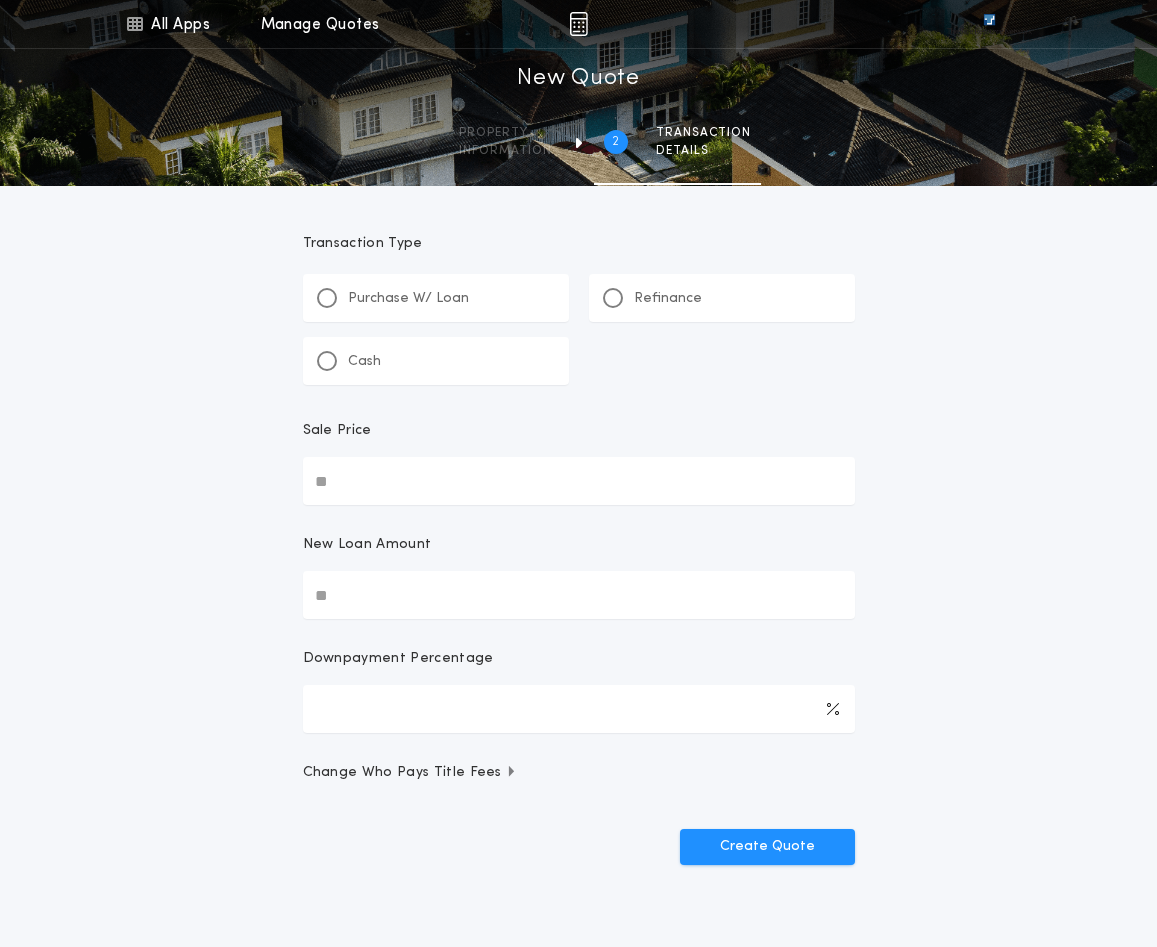 click on "Purchase W/ Loan" at bounding box center (408, 299) 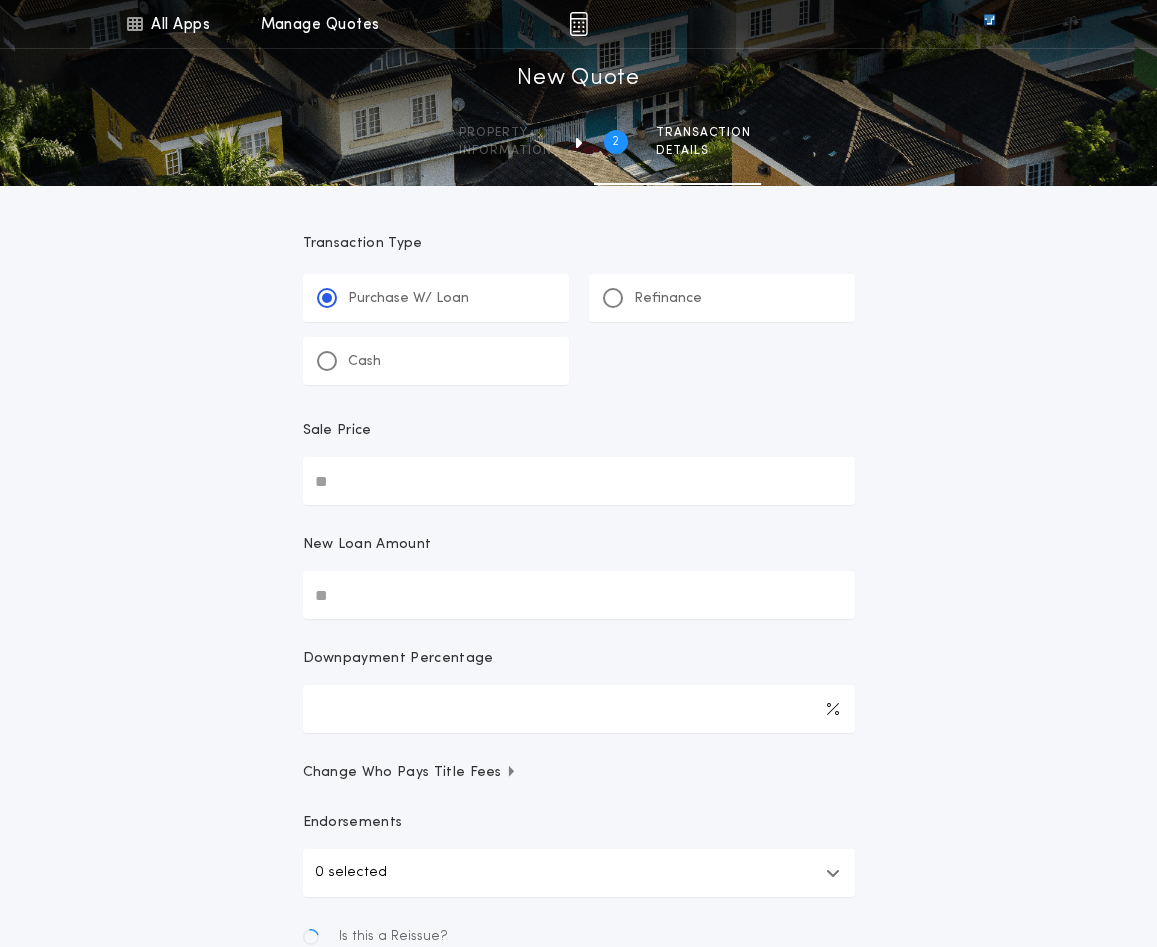 click on "Sale Price" at bounding box center [579, 481] 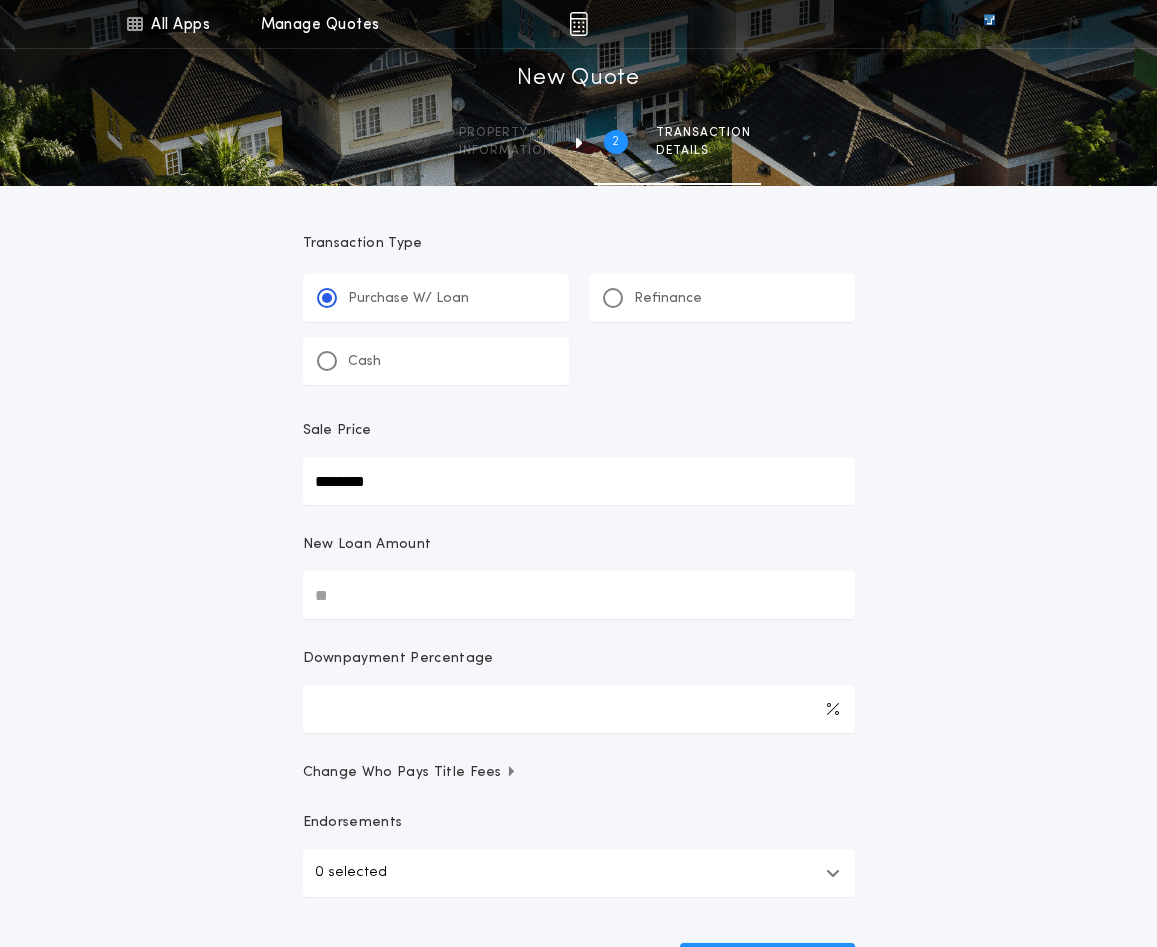 type on "********" 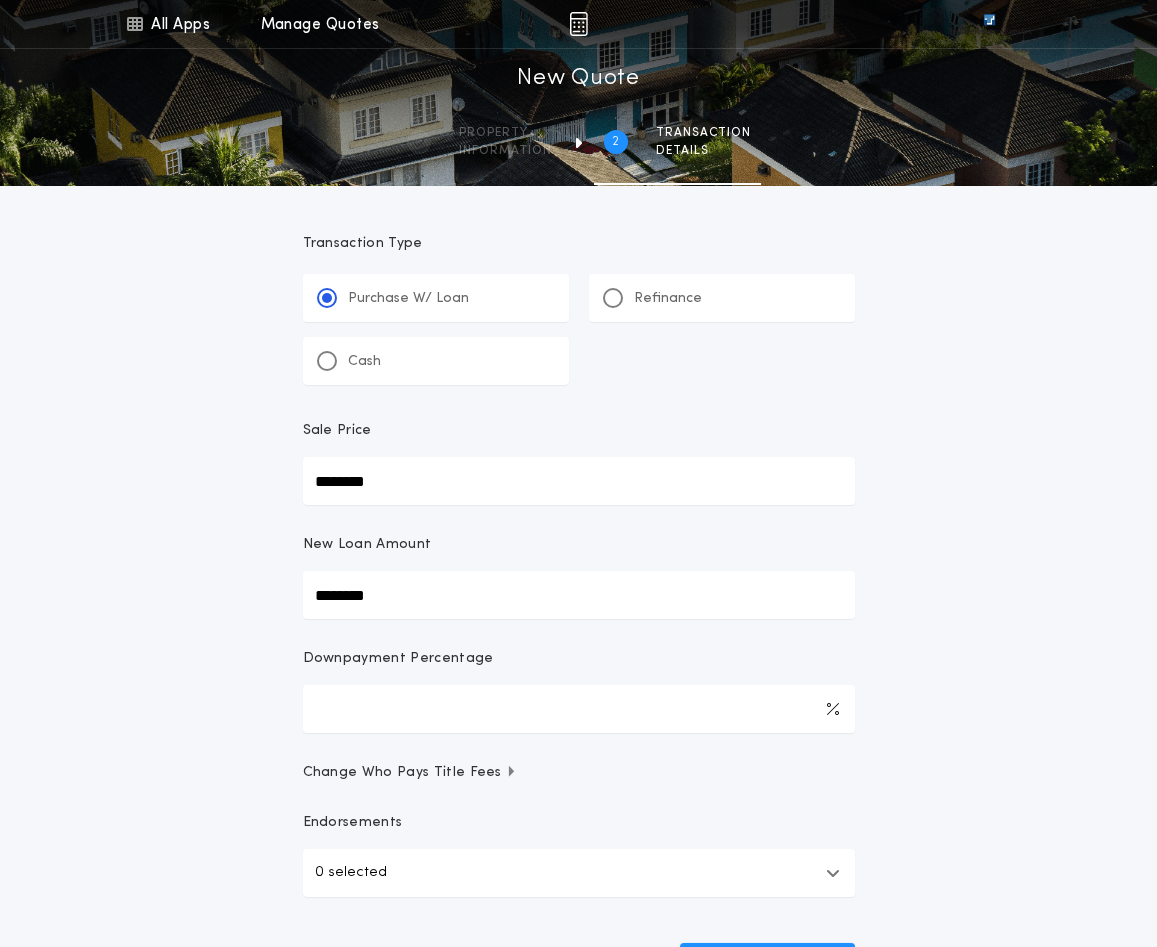 scroll, scrollTop: 200, scrollLeft: 0, axis: vertical 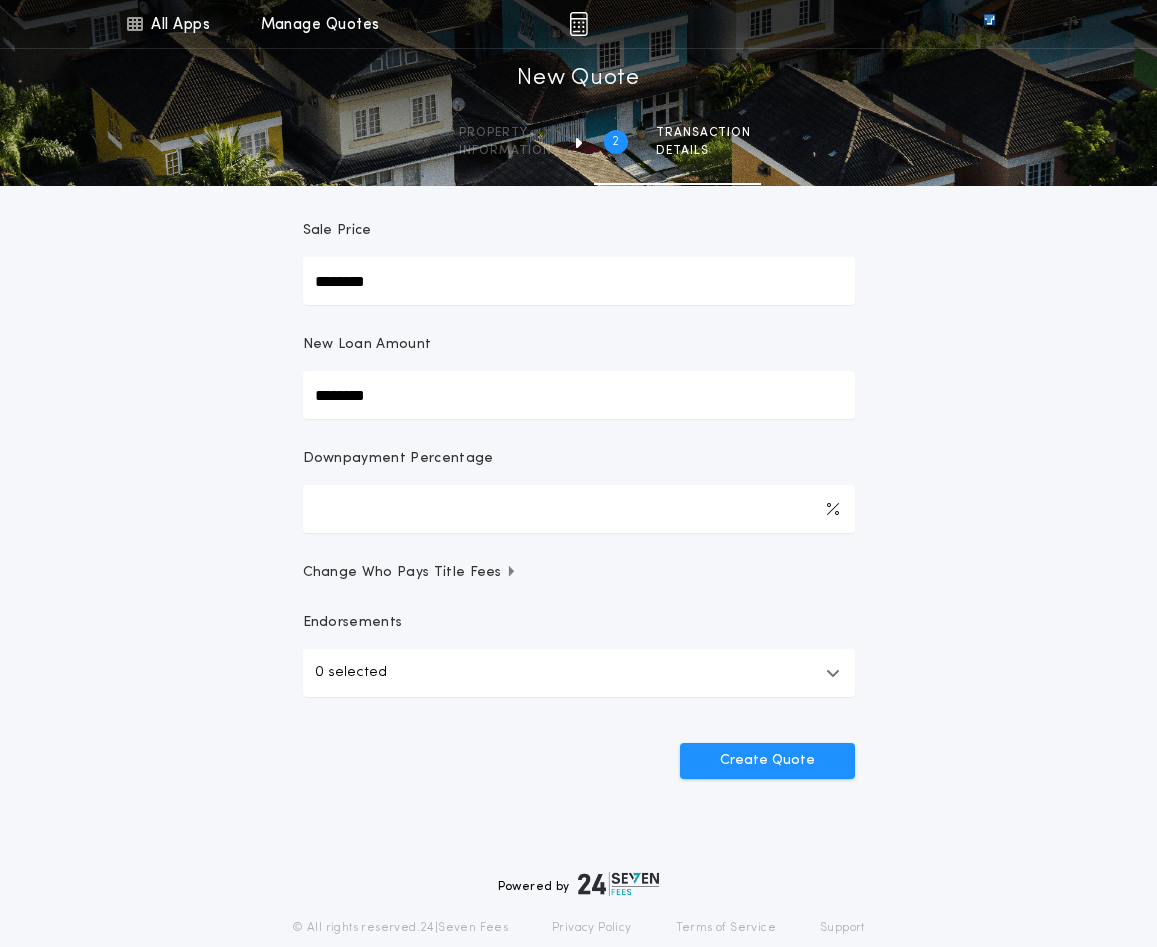 type on "********" 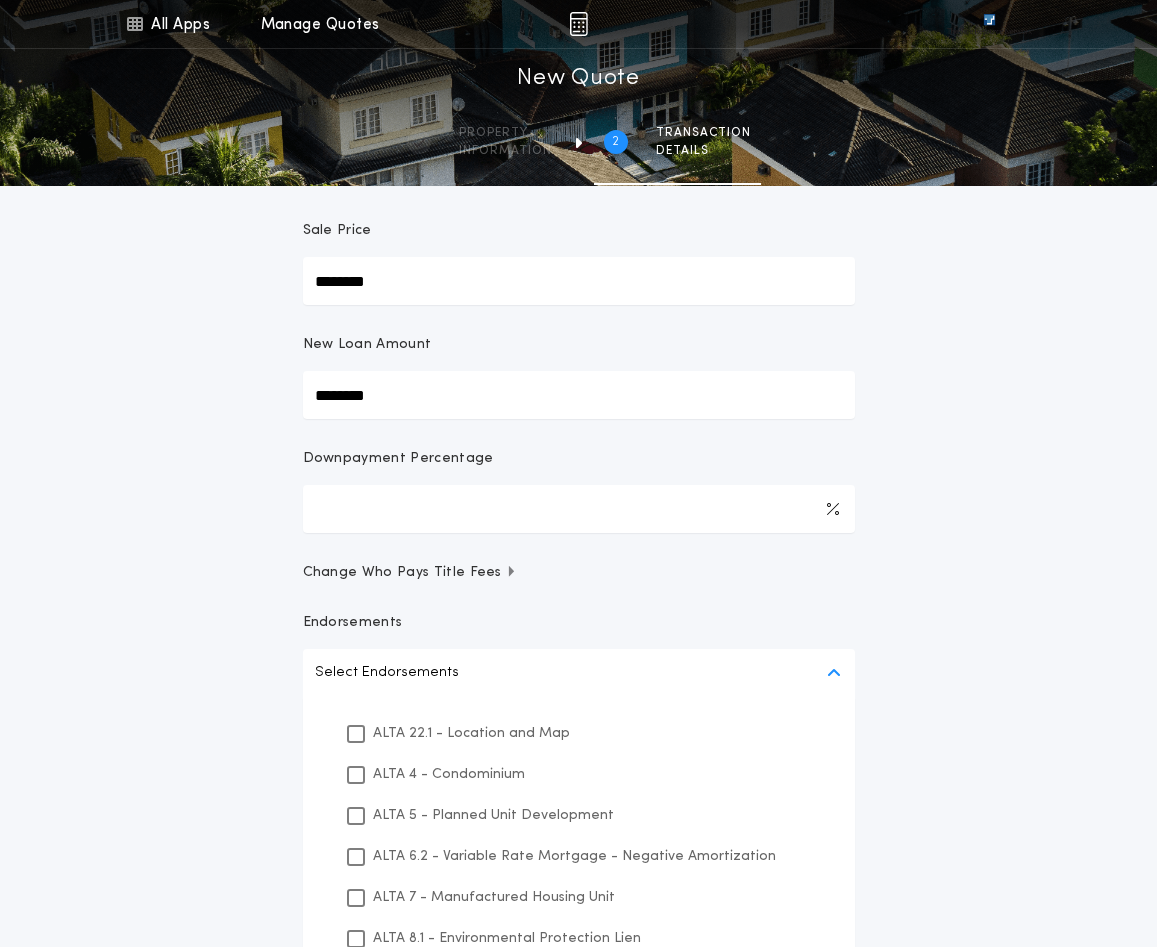 scroll, scrollTop: 300, scrollLeft: 0, axis: vertical 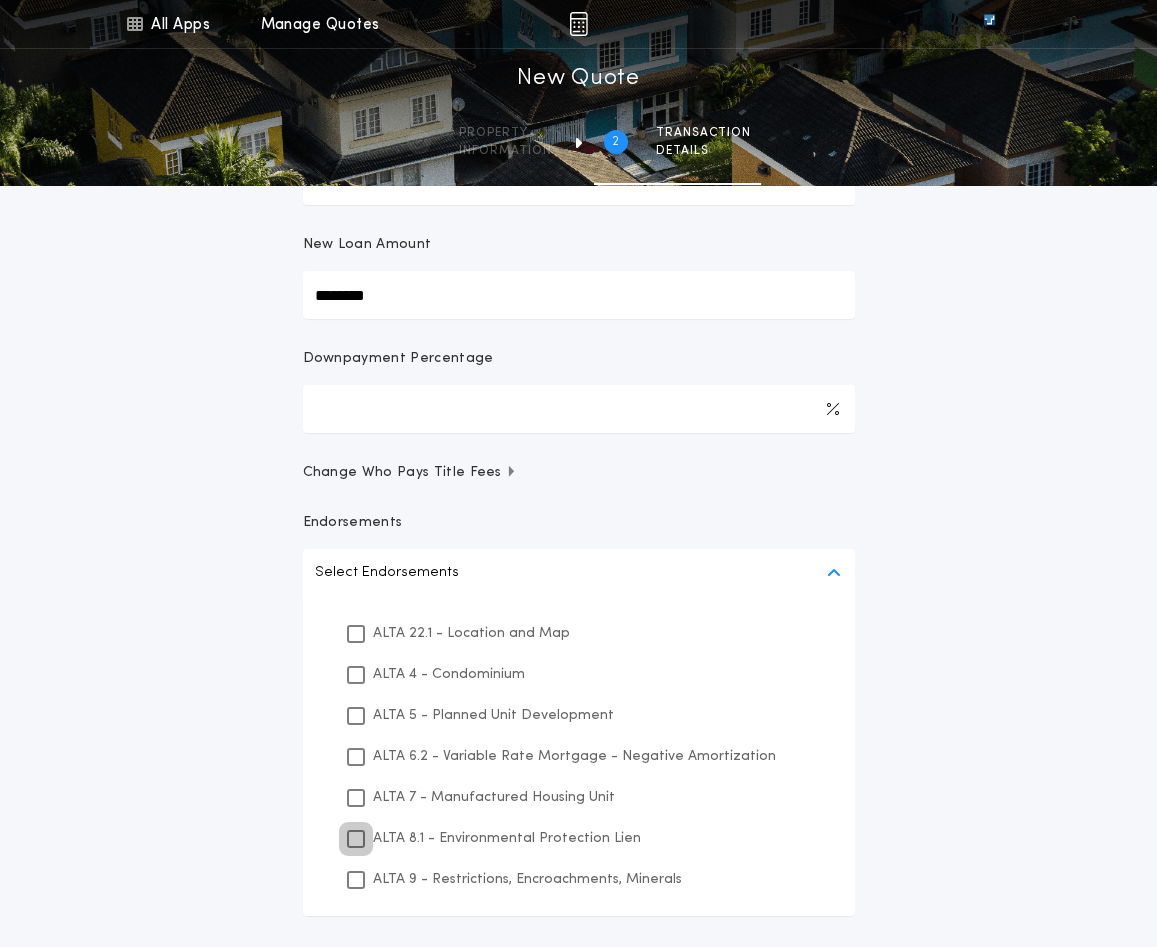 click at bounding box center (356, 839) 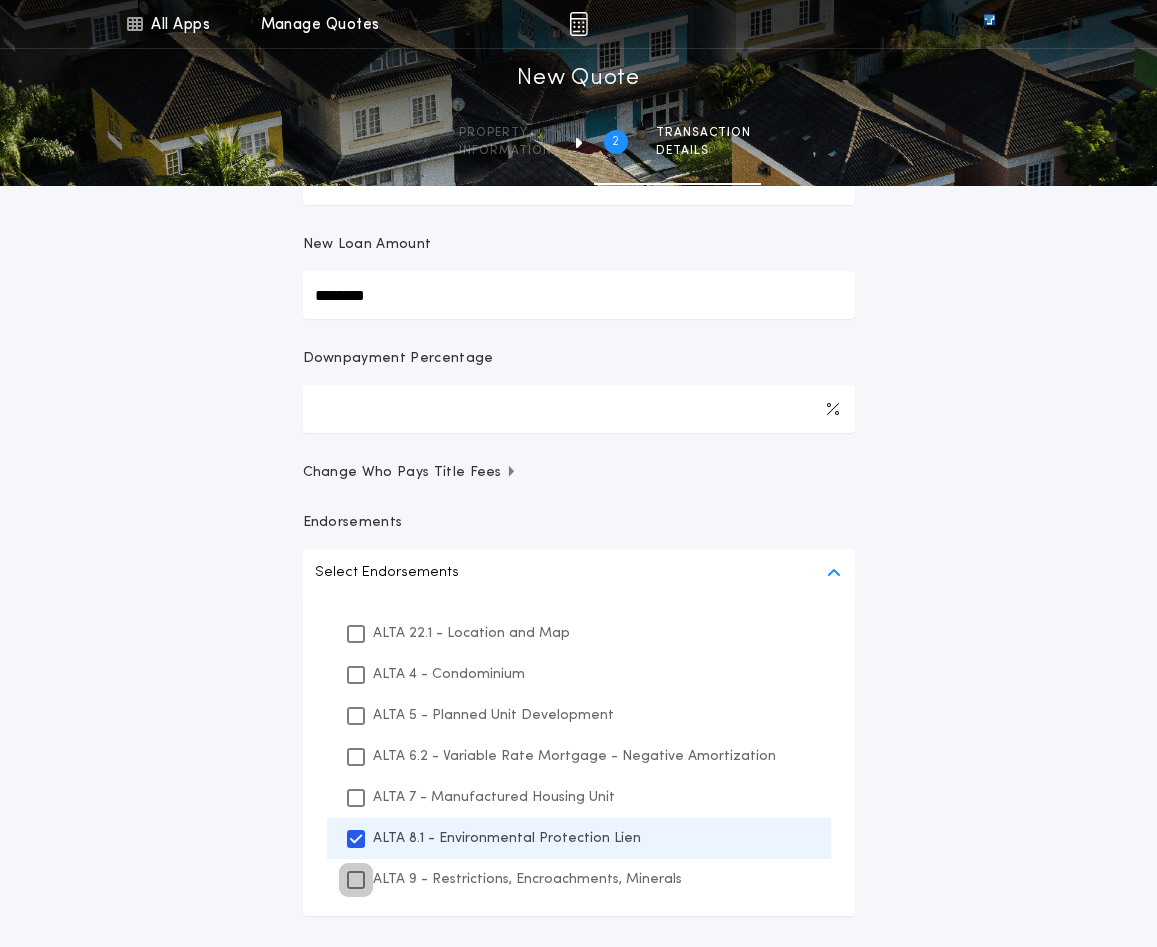 click at bounding box center [356, 880] 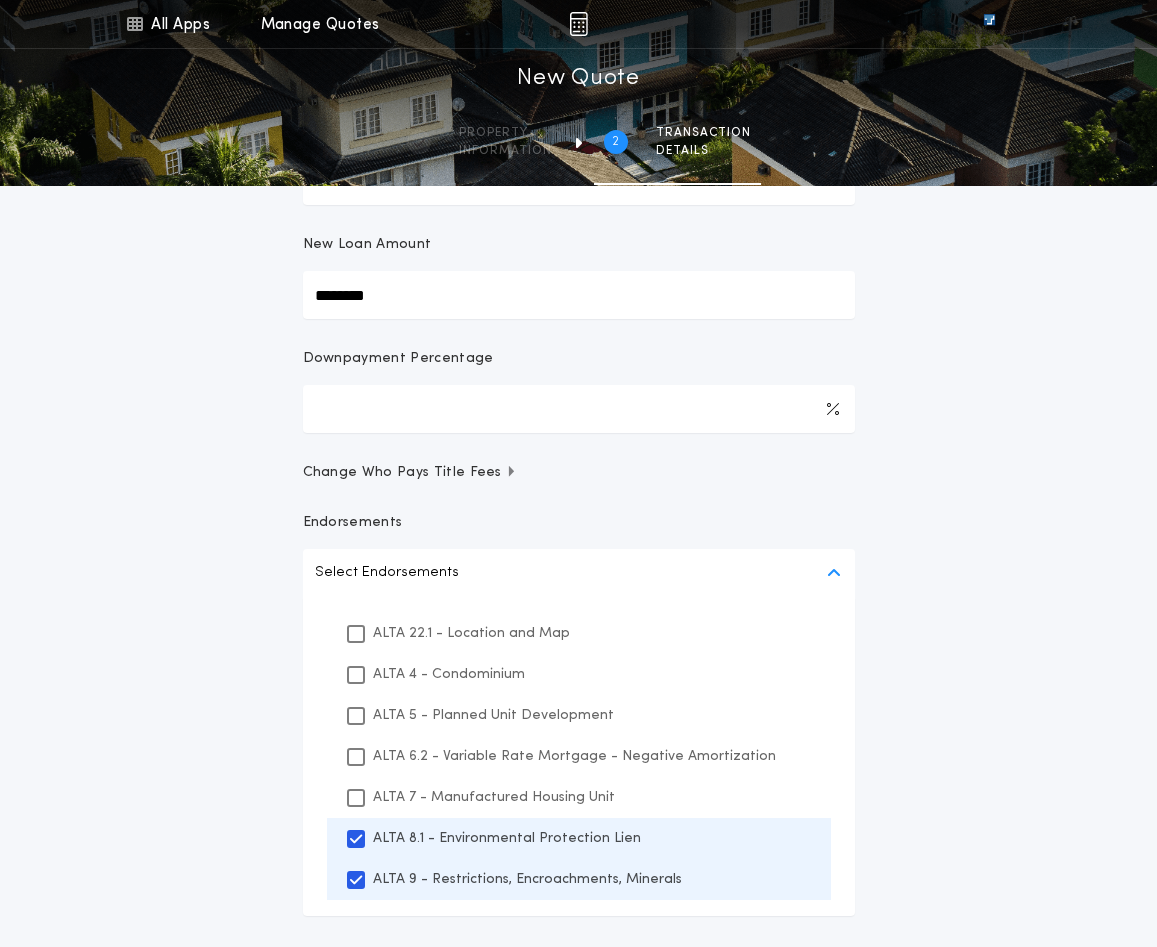click on "**********" at bounding box center (578, 387) 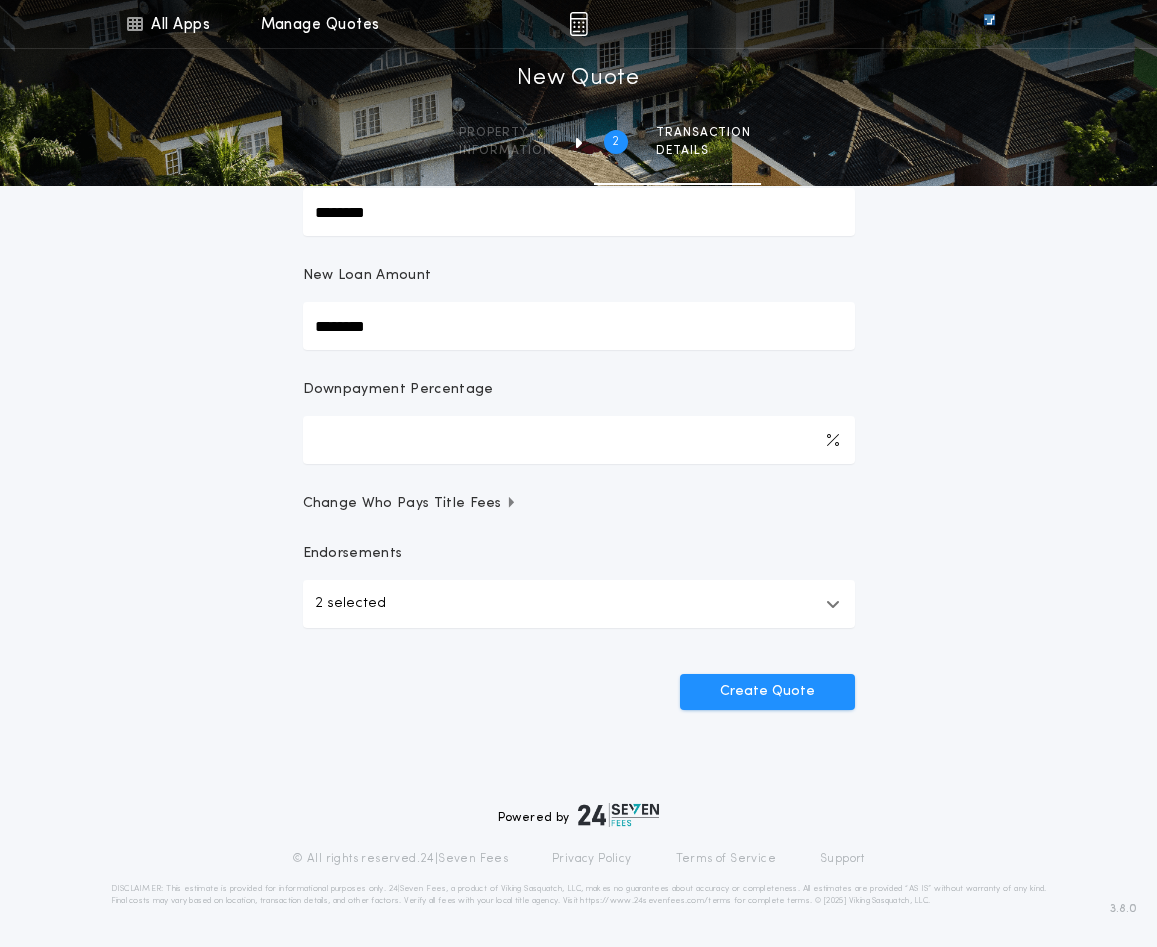 scroll, scrollTop: 269, scrollLeft: 0, axis: vertical 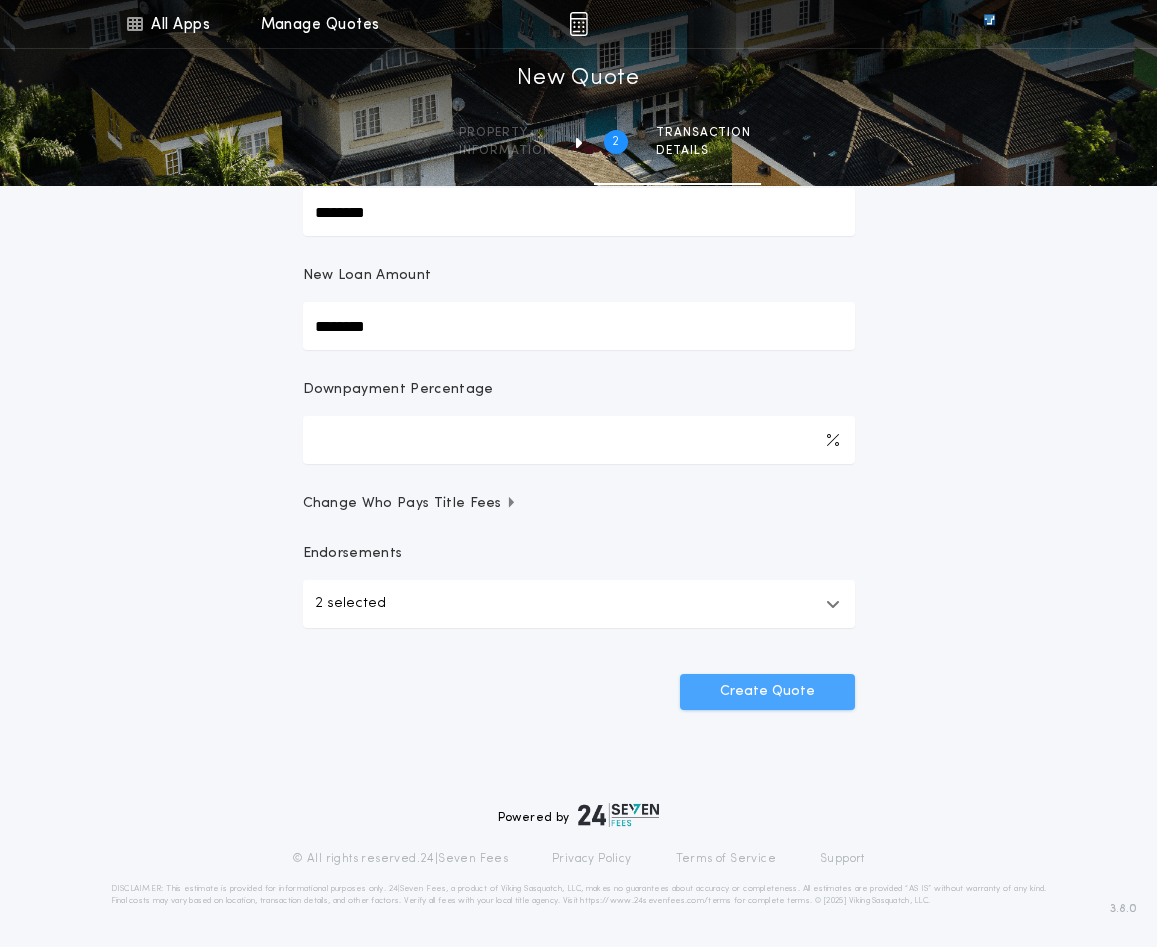 click on "Create Quote" at bounding box center (767, 692) 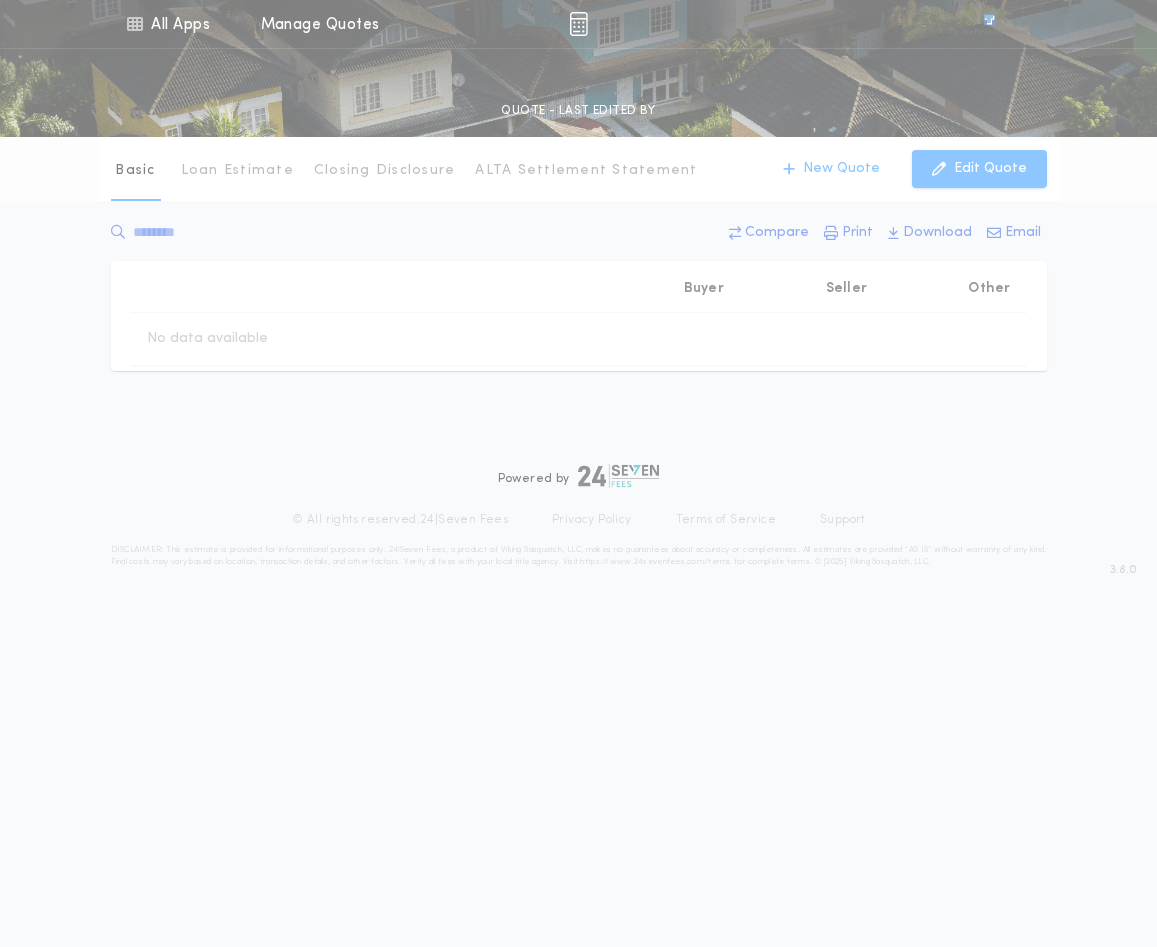 scroll, scrollTop: 0, scrollLeft: 0, axis: both 